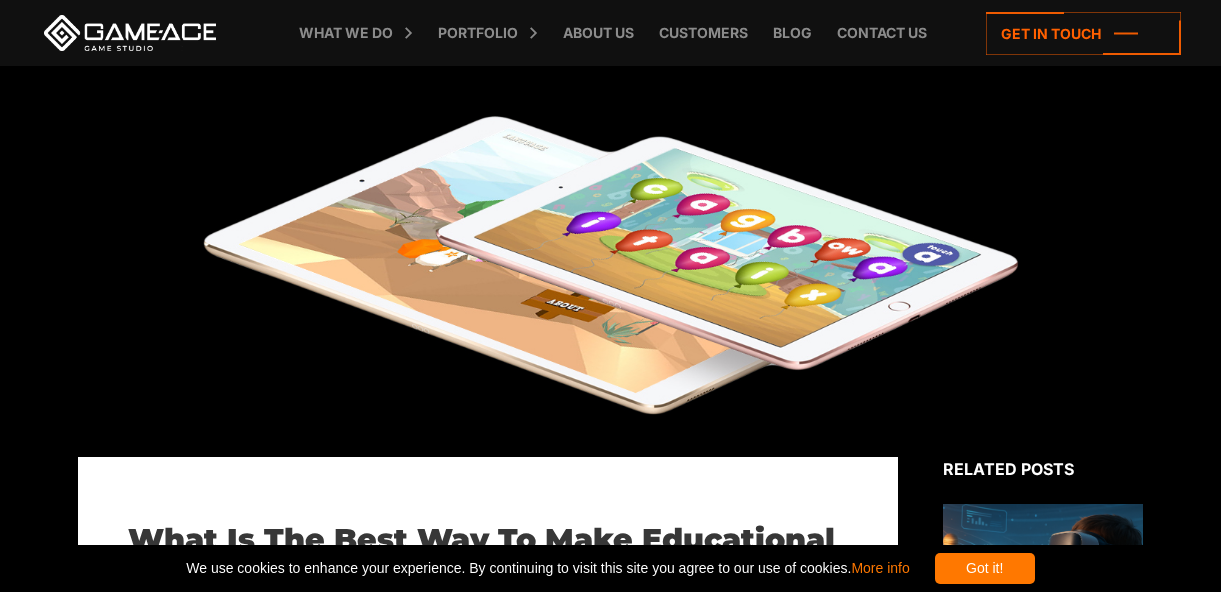 scroll, scrollTop: 16999, scrollLeft: 0, axis: vertical 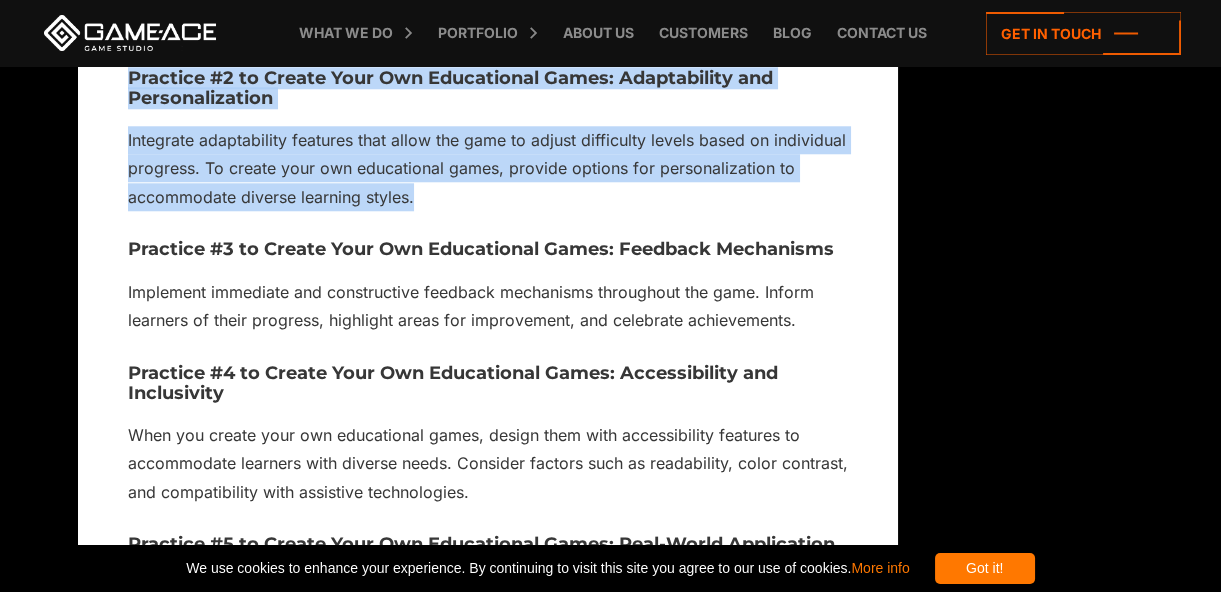drag, startPoint x: 130, startPoint y: 112, endPoint x: 590, endPoint y: 472, distance: 584.1233 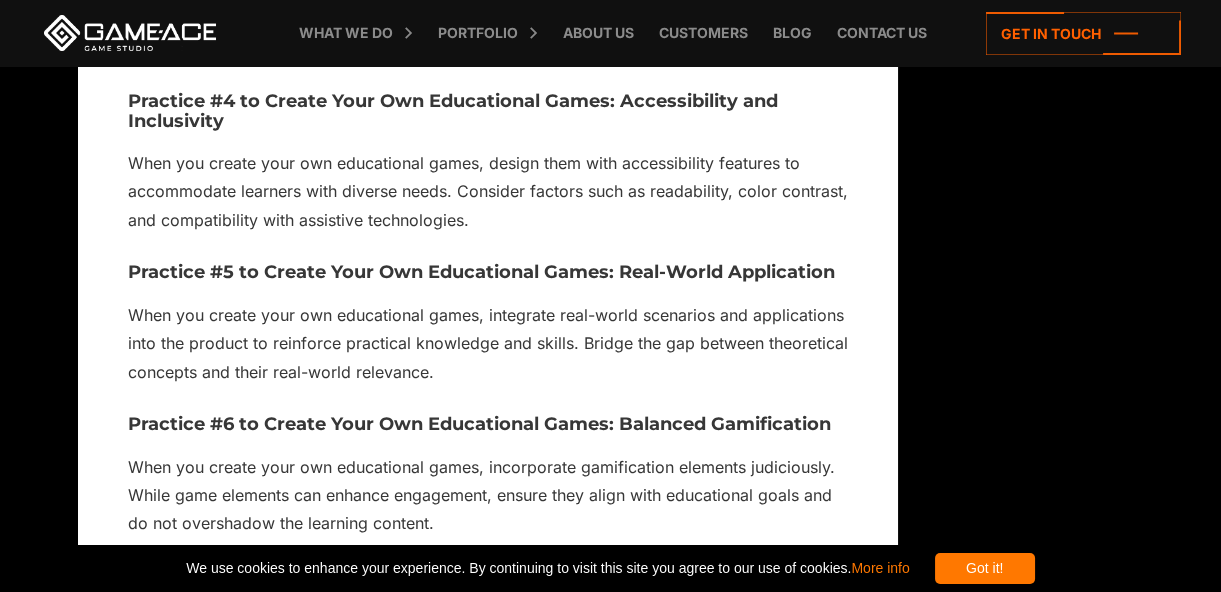 scroll, scrollTop: 17453, scrollLeft: 0, axis: vertical 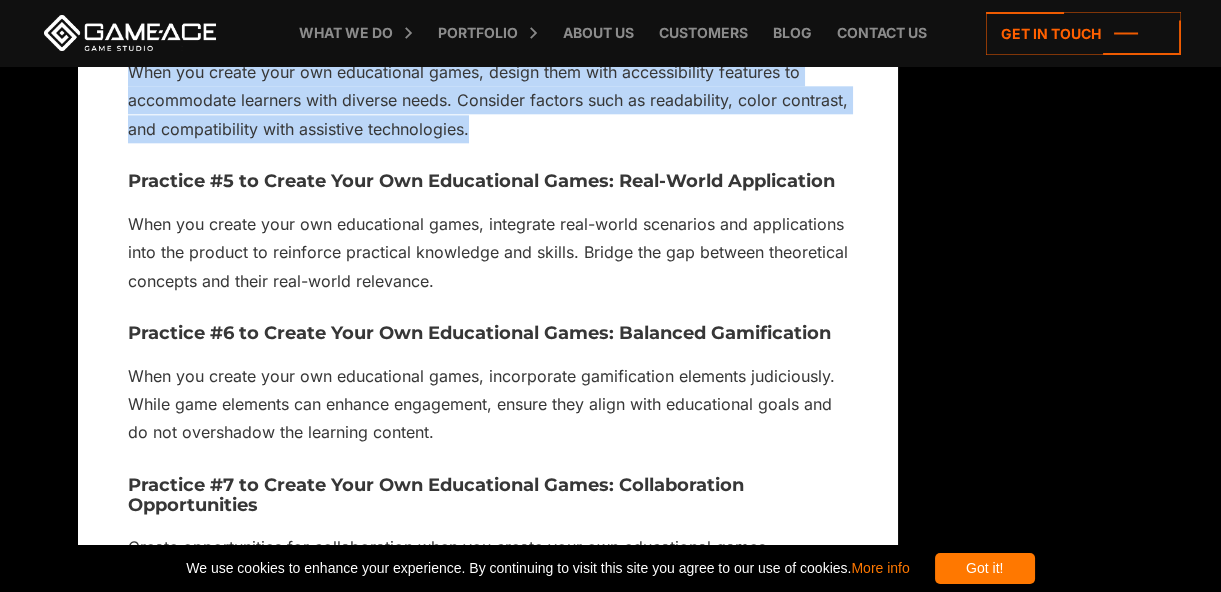 drag, startPoint x: 133, startPoint y: 146, endPoint x: 594, endPoint y: 397, distance: 524.9019 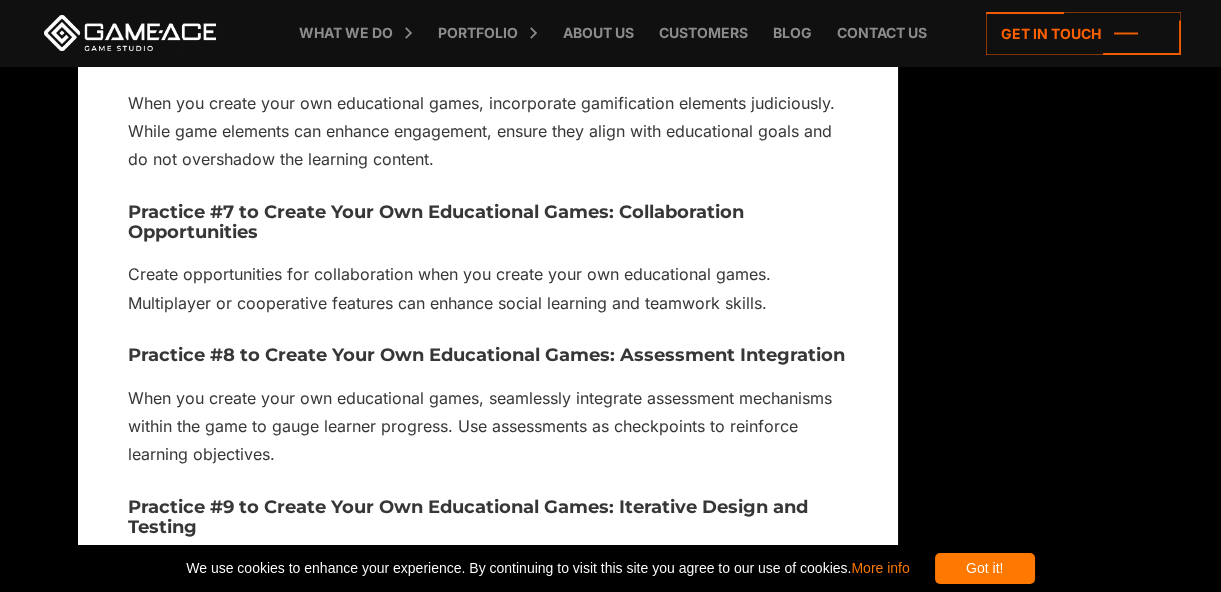 scroll, scrollTop: 17817, scrollLeft: 0, axis: vertical 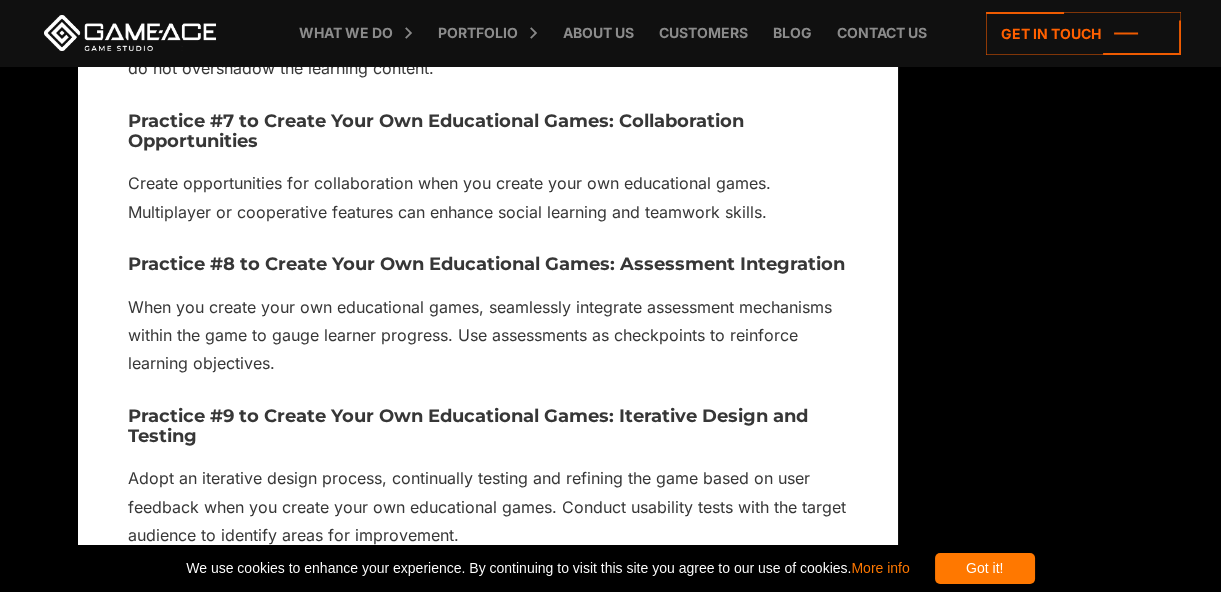 click on "Have you ever wondered how to transform the often mundane world of education into a captivating and pleasing experience? The answer lies in adopting cutting-edge technologies, which gave birth to educational games.
Picture learning that doesn't feel like a chore, but rather an adventure where acquiring knowledge is as enjoyable as playing your favorite game. The question then becomes: What is the best way to create your own educational games that not only entertain but also educate?
In this article, Game-Ace from the viewpoint of a game development company, wants to uncover the intricacies of educational game development – from the initial spark of an idea to the intricate web of skills, statistics, and practices that weave together to create a truly effective and engaging learning experience. Join us as we explore the exciting landscape of educational game development and reveal the main sectors you need to create your own educational games." at bounding box center (488, -7052) 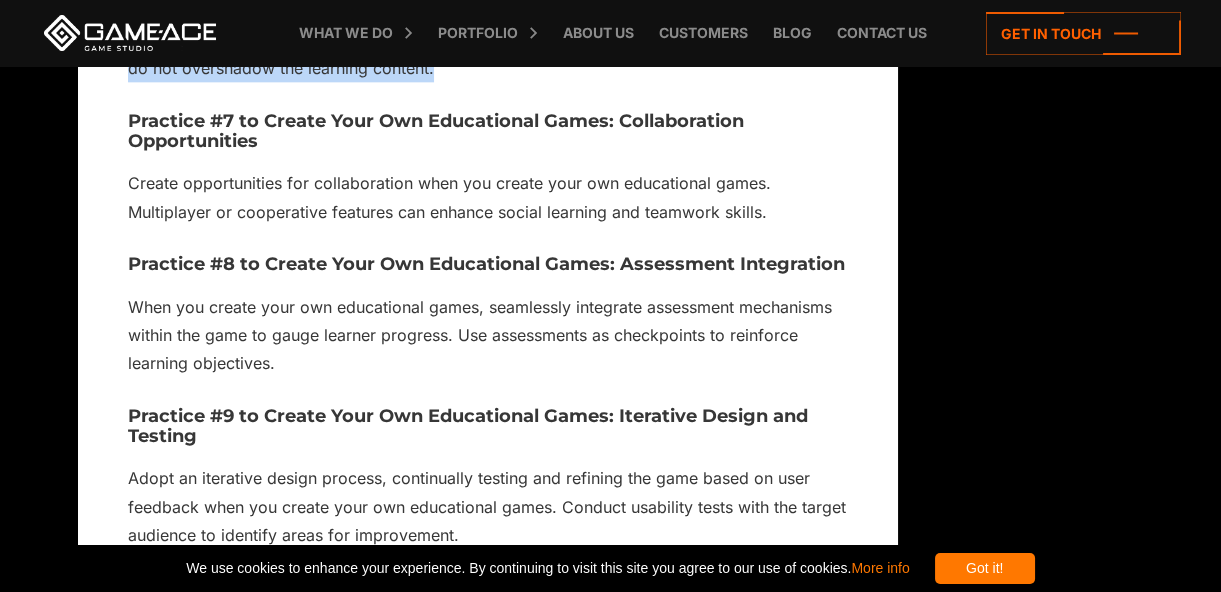 drag, startPoint x: 131, startPoint y: 95, endPoint x: 649, endPoint y: 378, distance: 590.2652 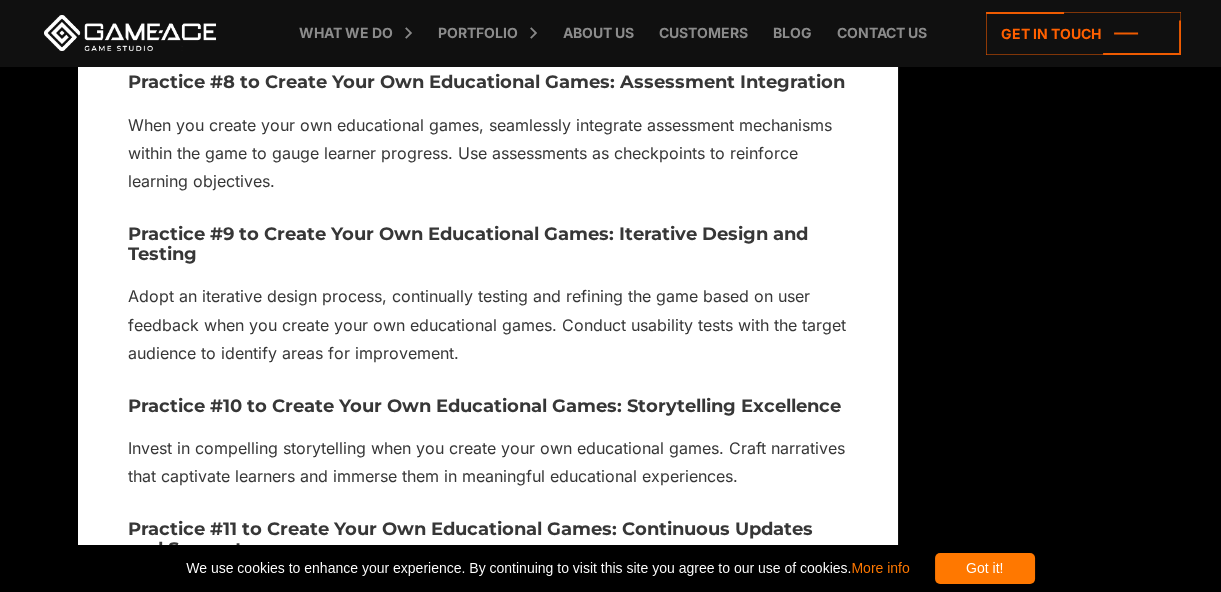 scroll, scrollTop: 18090, scrollLeft: 0, axis: vertical 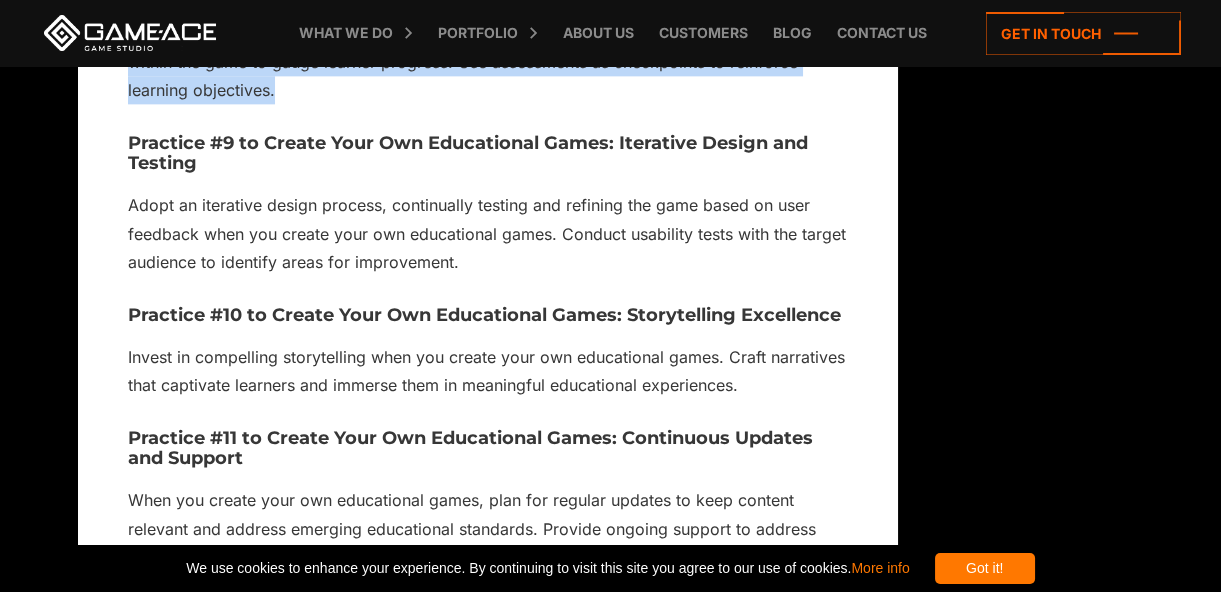 drag, startPoint x: 130, startPoint y: 165, endPoint x: 423, endPoint y: 429, distance: 394.39194 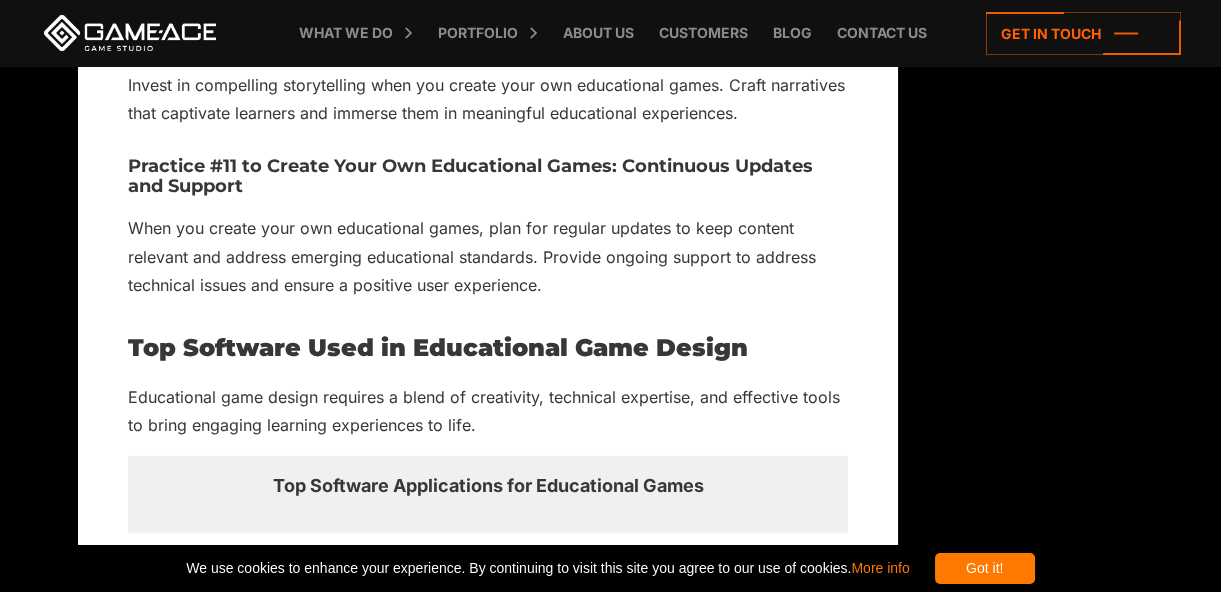 scroll, scrollTop: 18453, scrollLeft: 0, axis: vertical 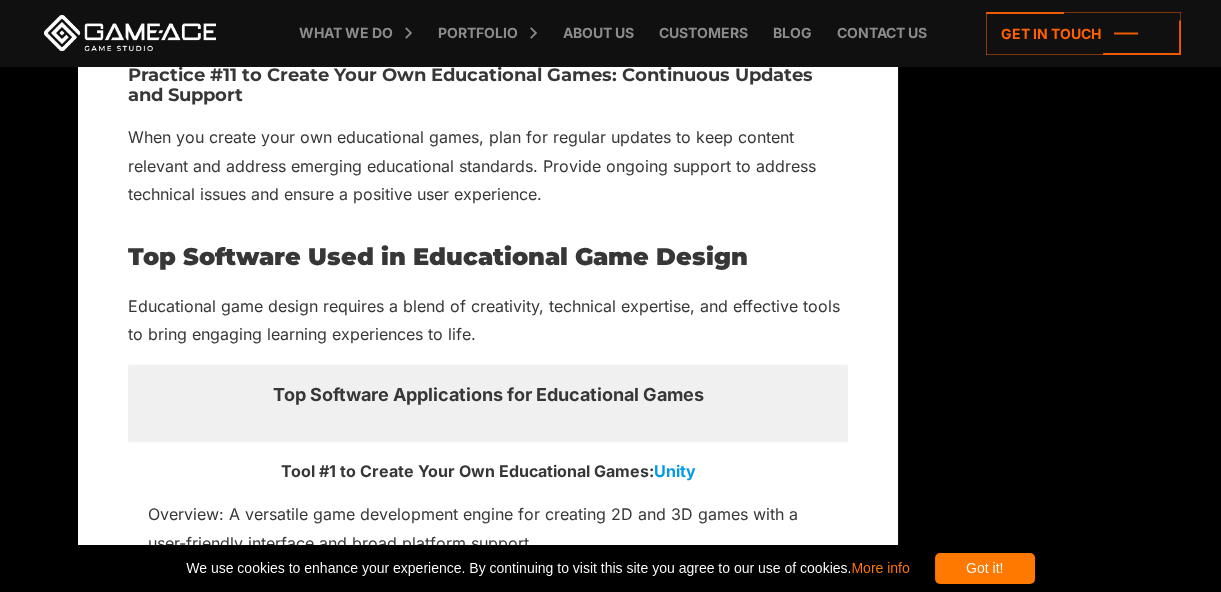 drag, startPoint x: 130, startPoint y: 118, endPoint x: 886, endPoint y: 386, distance: 802.0972 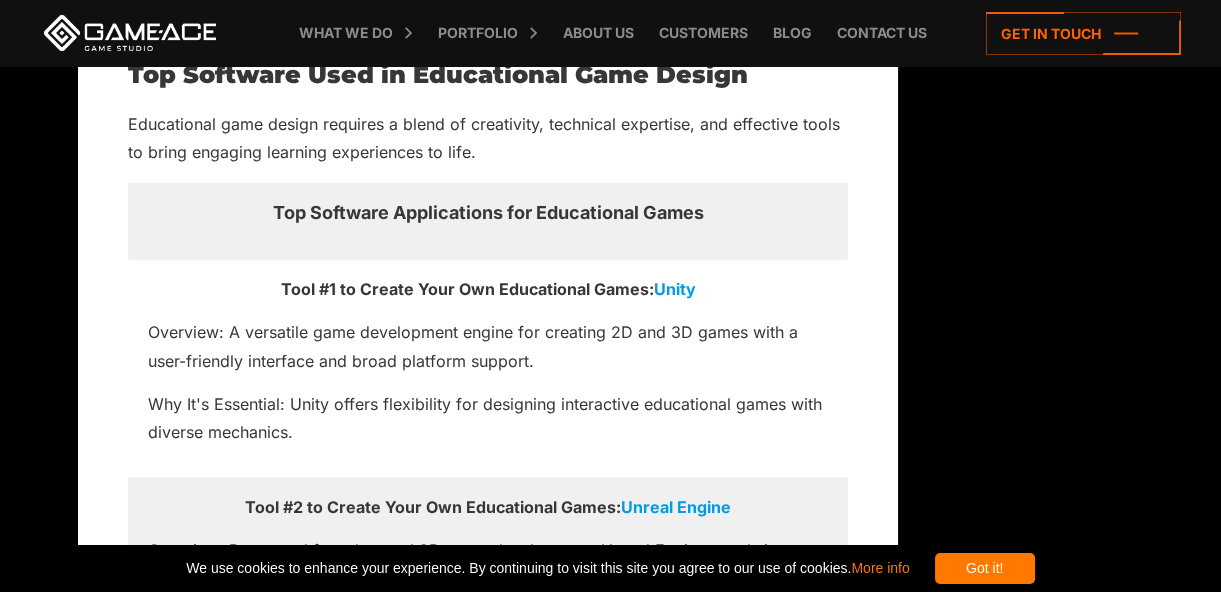 scroll, scrollTop: 18726, scrollLeft: 0, axis: vertical 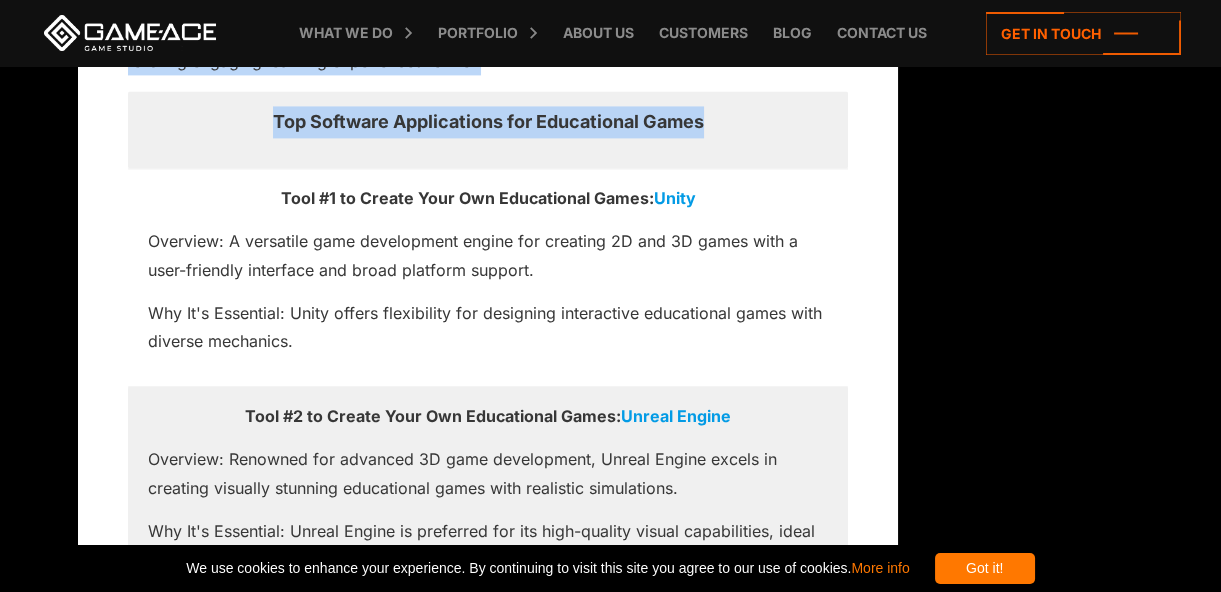 drag, startPoint x: 128, startPoint y: 159, endPoint x: 720, endPoint y: 480, distance: 673.4278 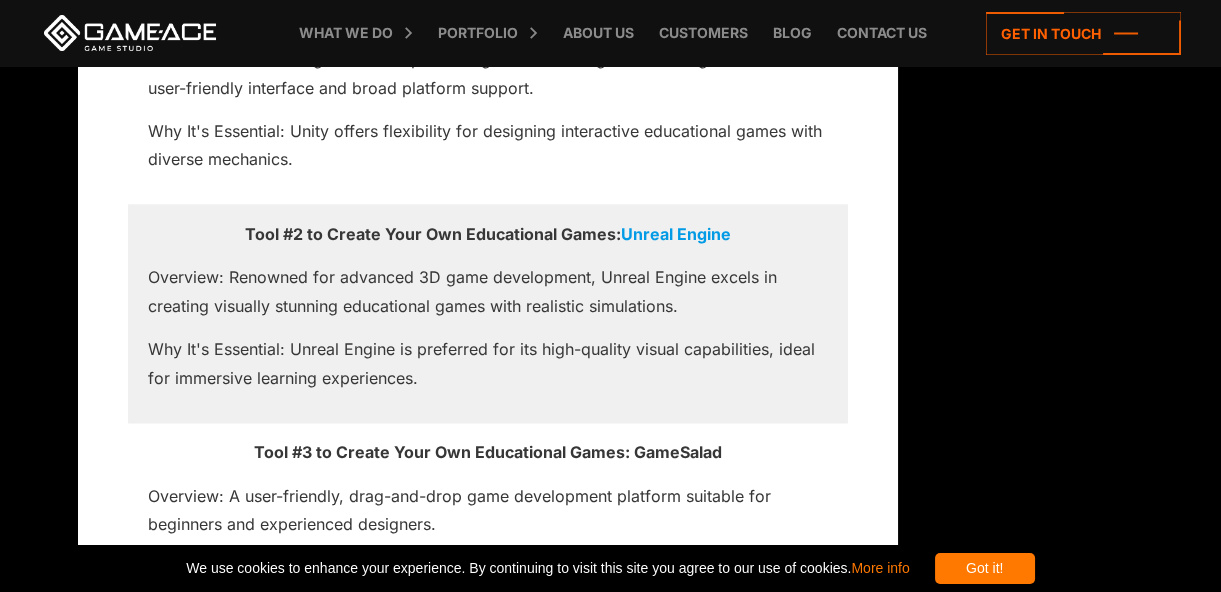 scroll, scrollTop: 19090, scrollLeft: 0, axis: vertical 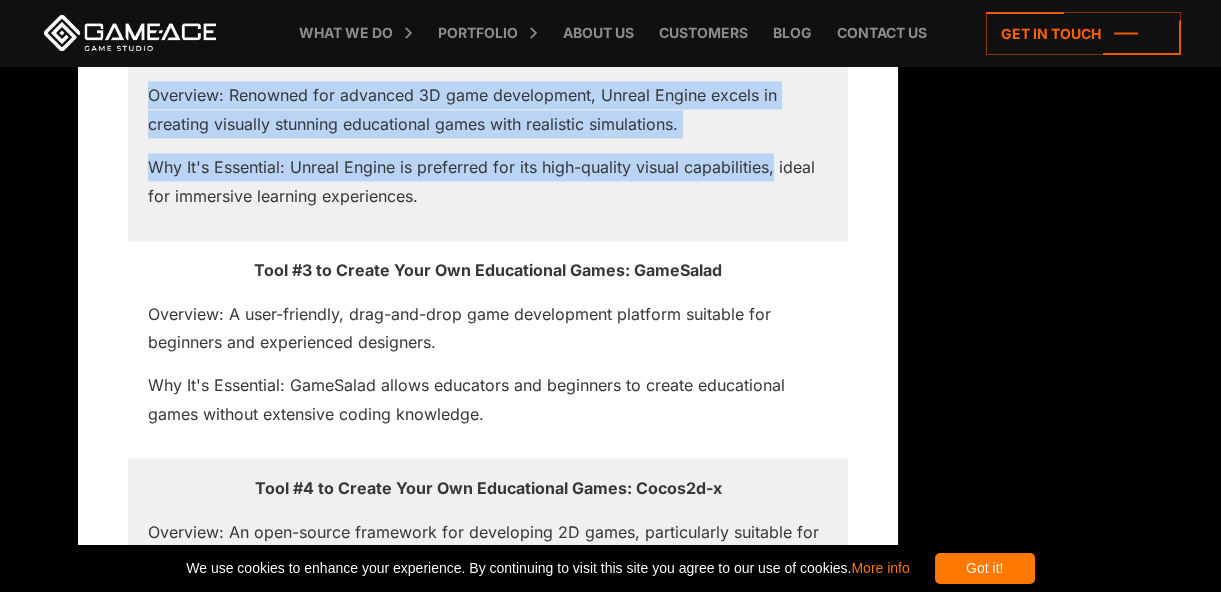 drag, startPoint x: 278, startPoint y: 185, endPoint x: 820, endPoint y: 509, distance: 631.4586 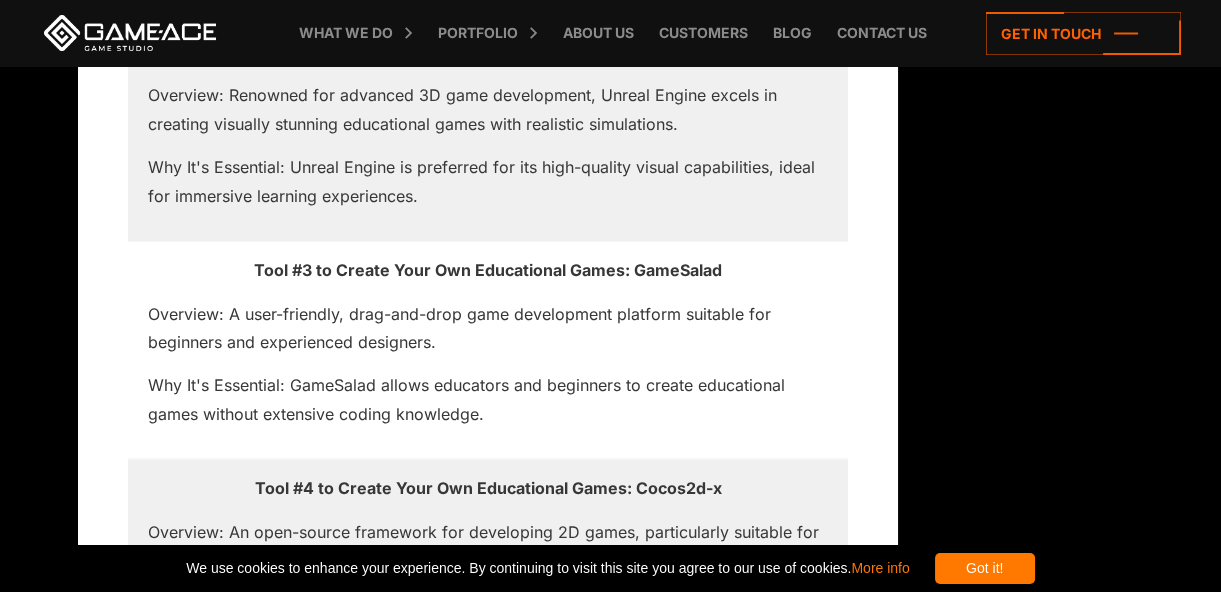 drag, startPoint x: 647, startPoint y: 178, endPoint x: 716, endPoint y: 204, distance: 73.736015 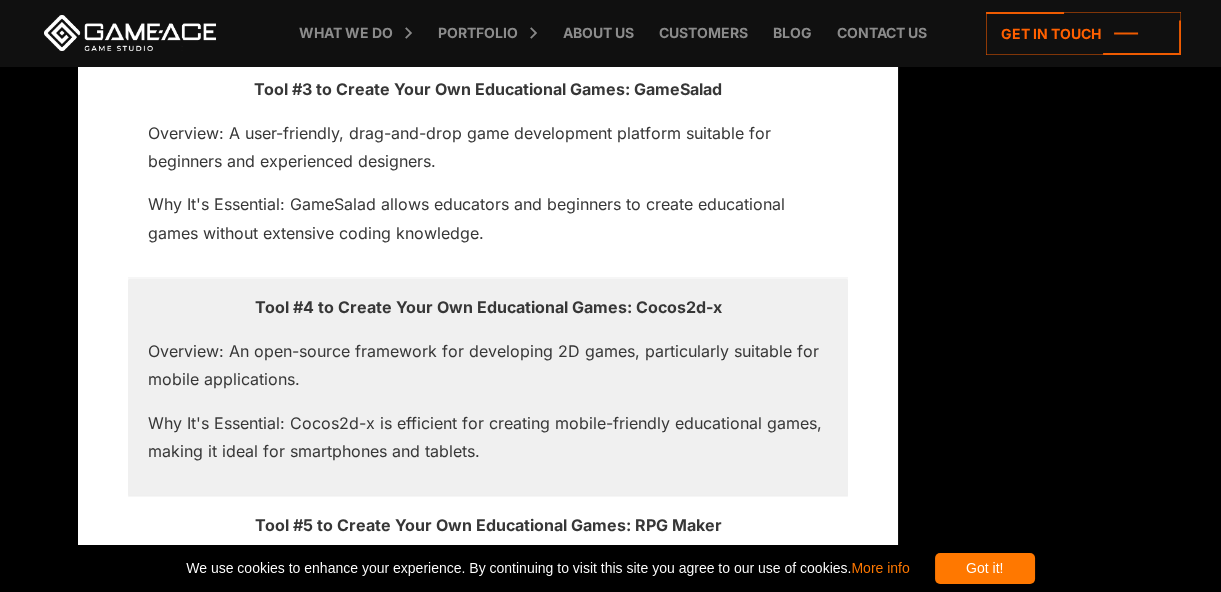 scroll, scrollTop: 19362, scrollLeft: 0, axis: vertical 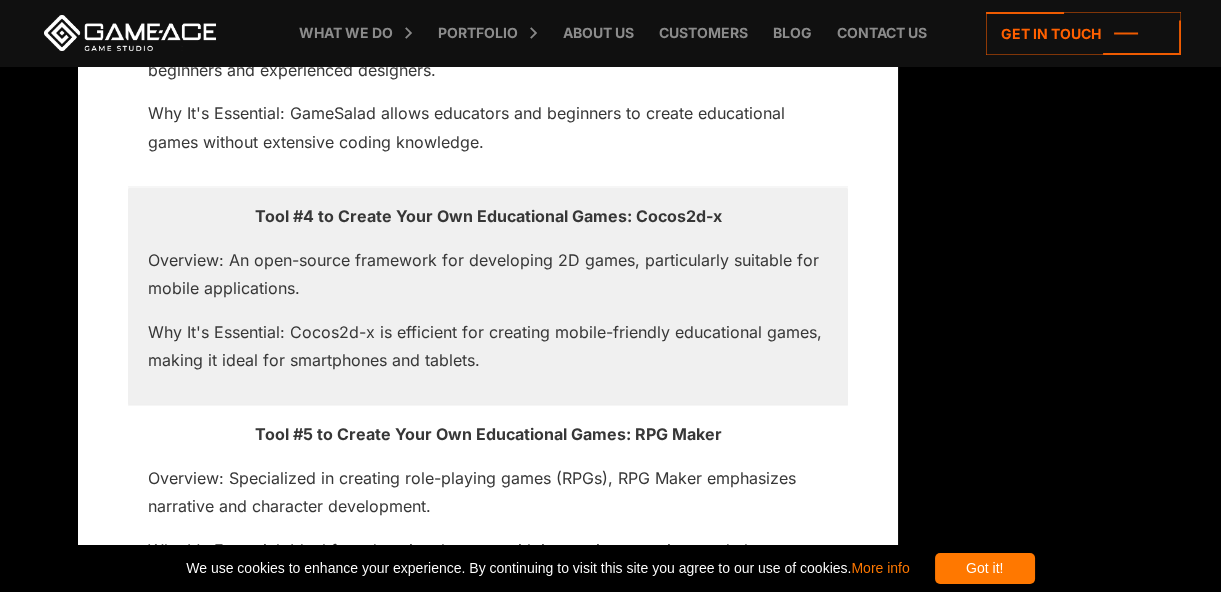 drag, startPoint x: 620, startPoint y: 119, endPoint x: 746, endPoint y: 150, distance: 129.75746 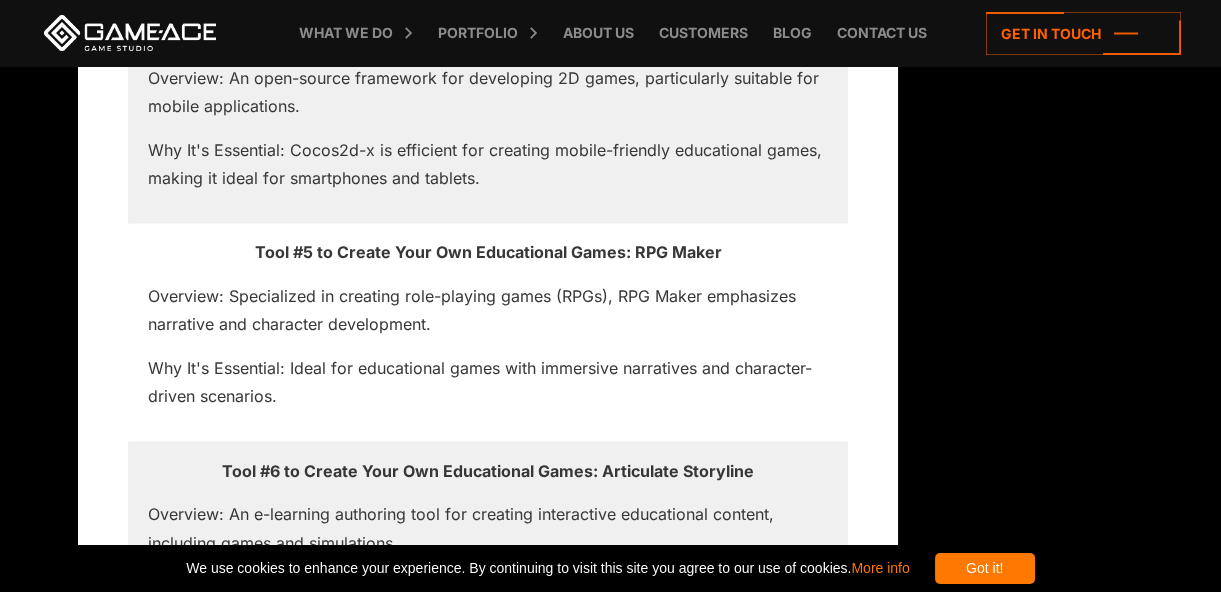 scroll, scrollTop: 19635, scrollLeft: 0, axis: vertical 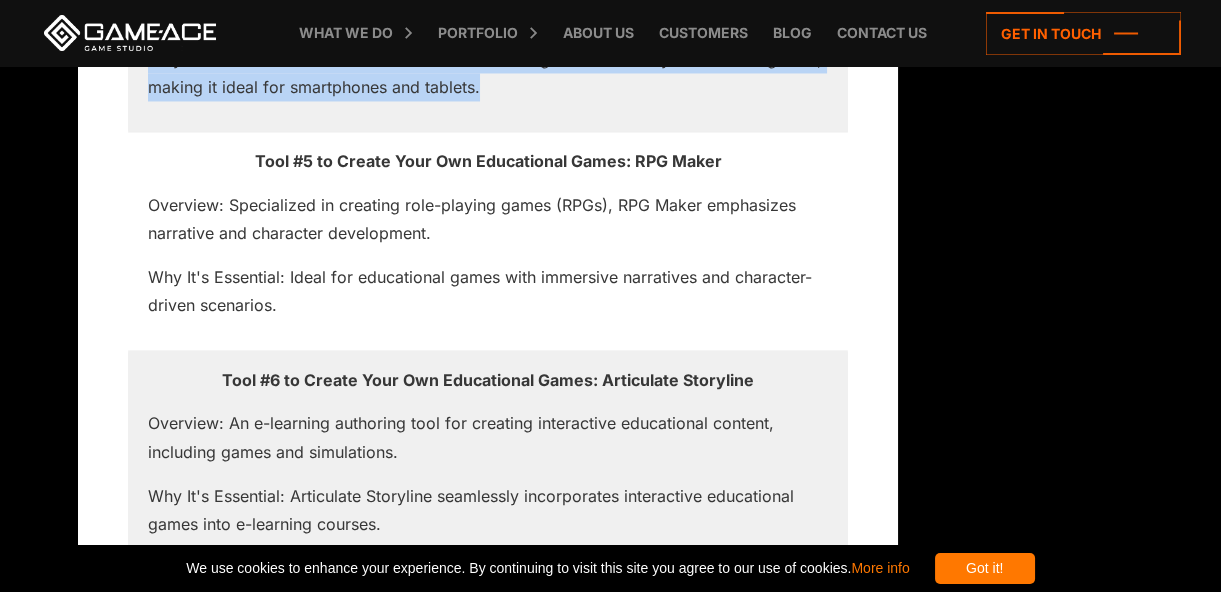 drag, startPoint x: 252, startPoint y: 78, endPoint x: 590, endPoint y: 437, distance: 493.0771 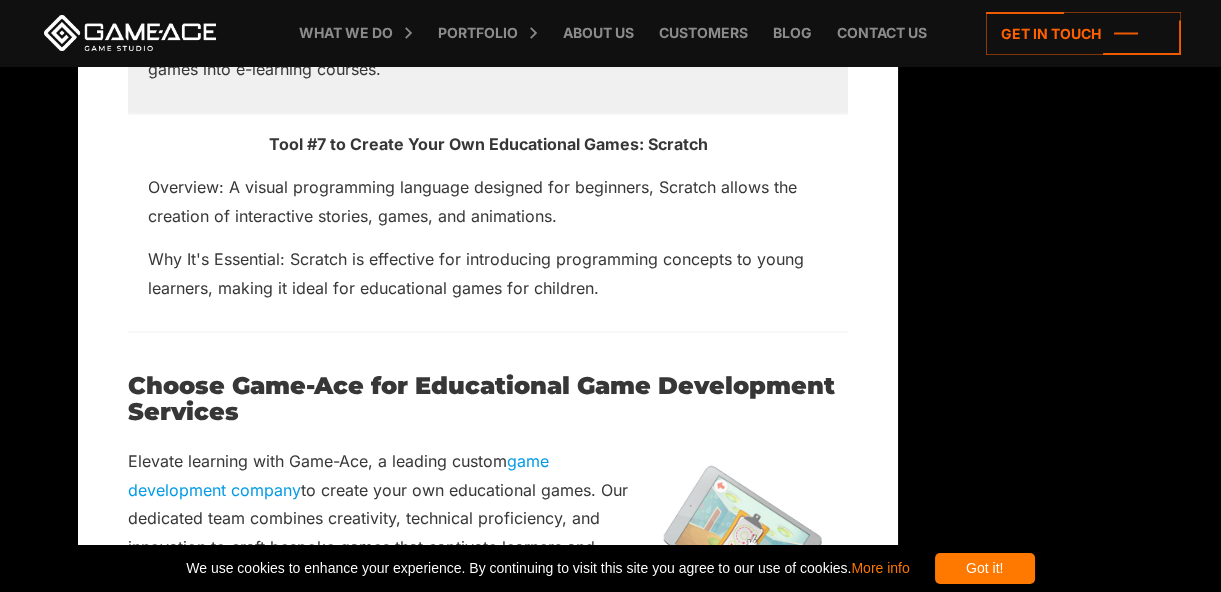 scroll, scrollTop: 19999, scrollLeft: 0, axis: vertical 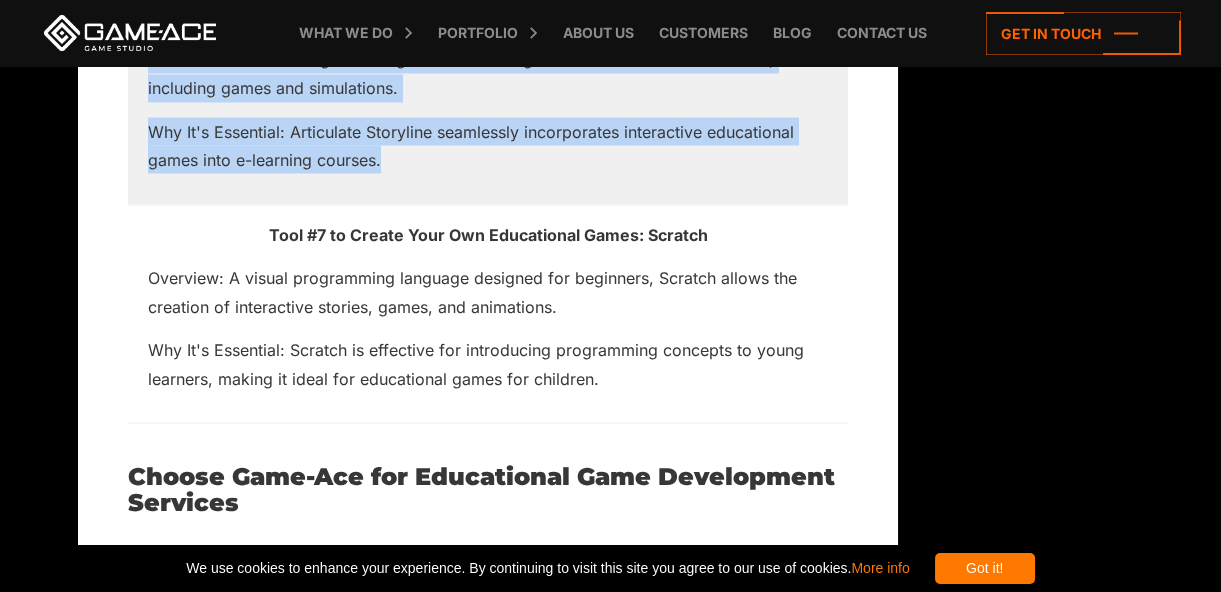 drag, startPoint x: 254, startPoint y: 154, endPoint x: 482, endPoint y: 509, distance: 421.91113 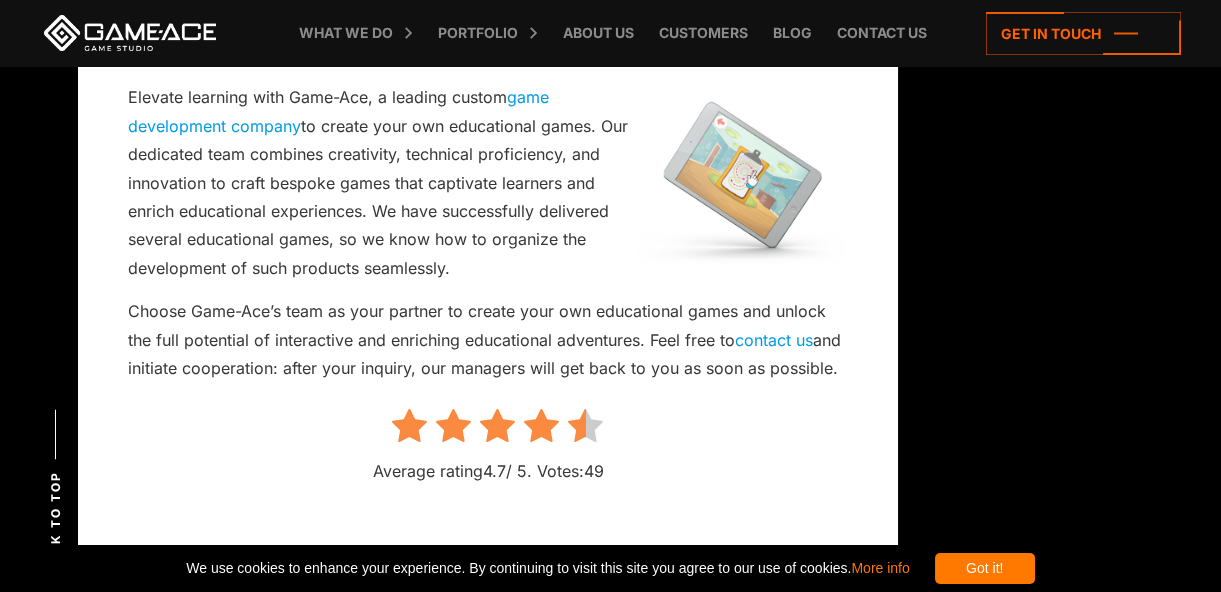 scroll, scrollTop: 20362, scrollLeft: 0, axis: vertical 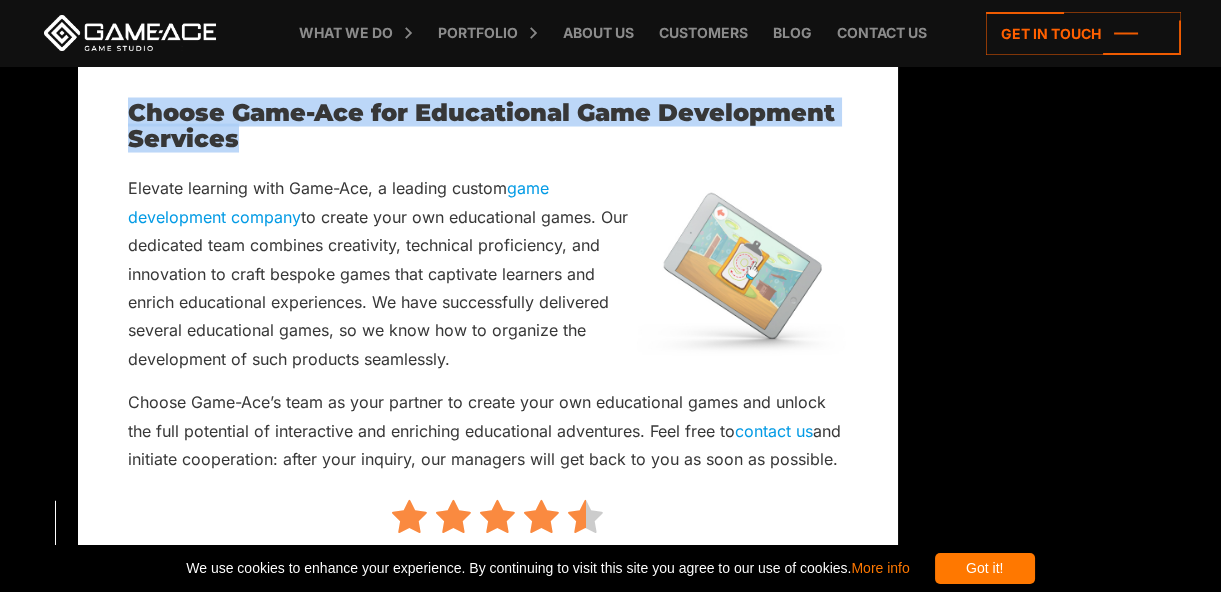 drag, startPoint x: 266, startPoint y: 223, endPoint x: 649, endPoint y: 503, distance: 474.43546 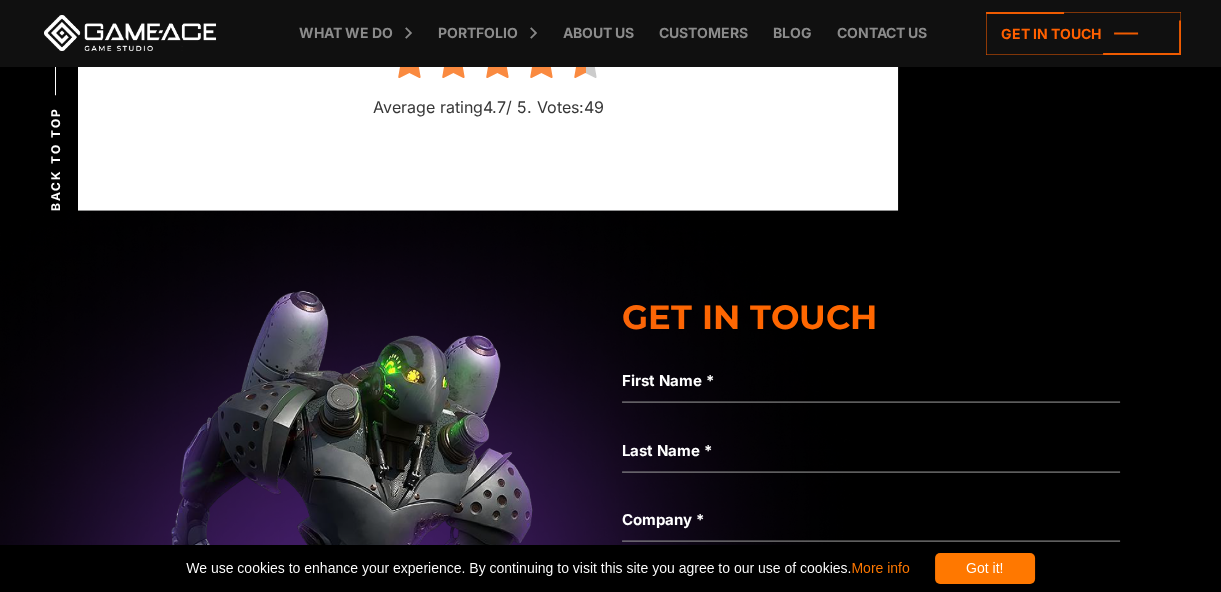 scroll, scrollTop: 20726, scrollLeft: 0, axis: vertical 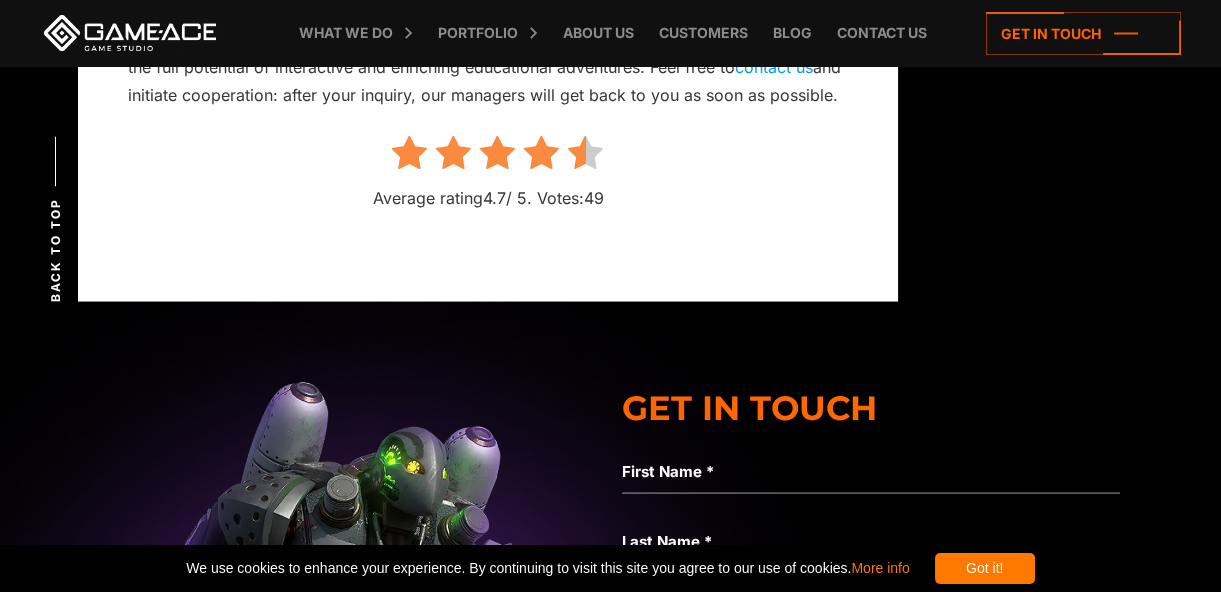 drag, startPoint x: 129, startPoint y: 188, endPoint x: 298, endPoint y: 472, distance: 330.47995 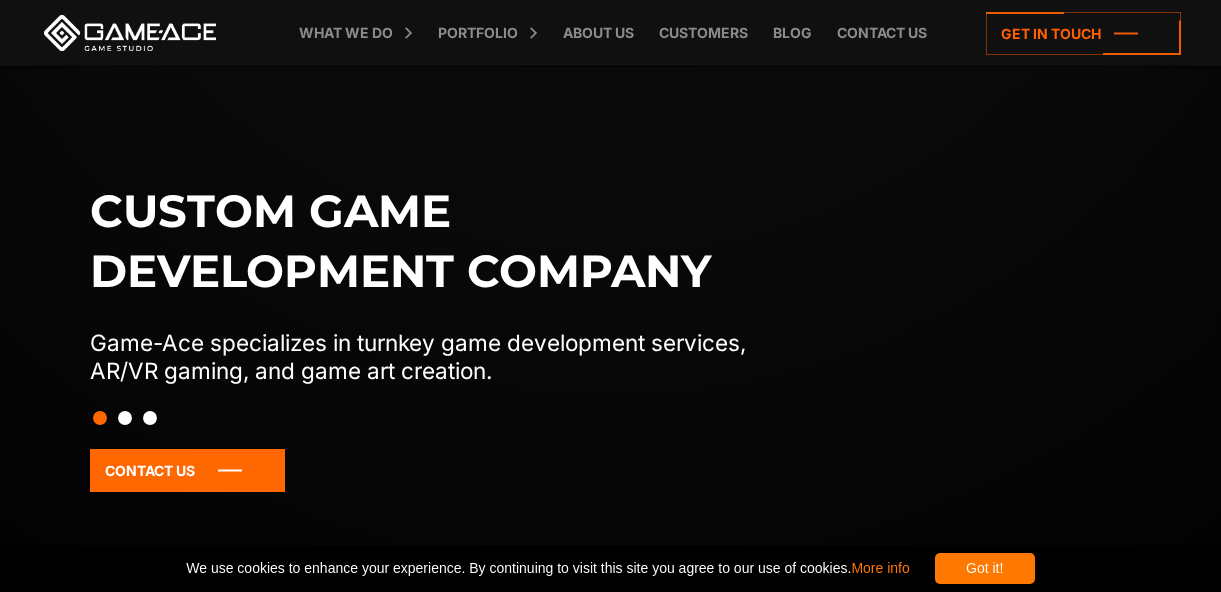 scroll, scrollTop: 0, scrollLeft: 0, axis: both 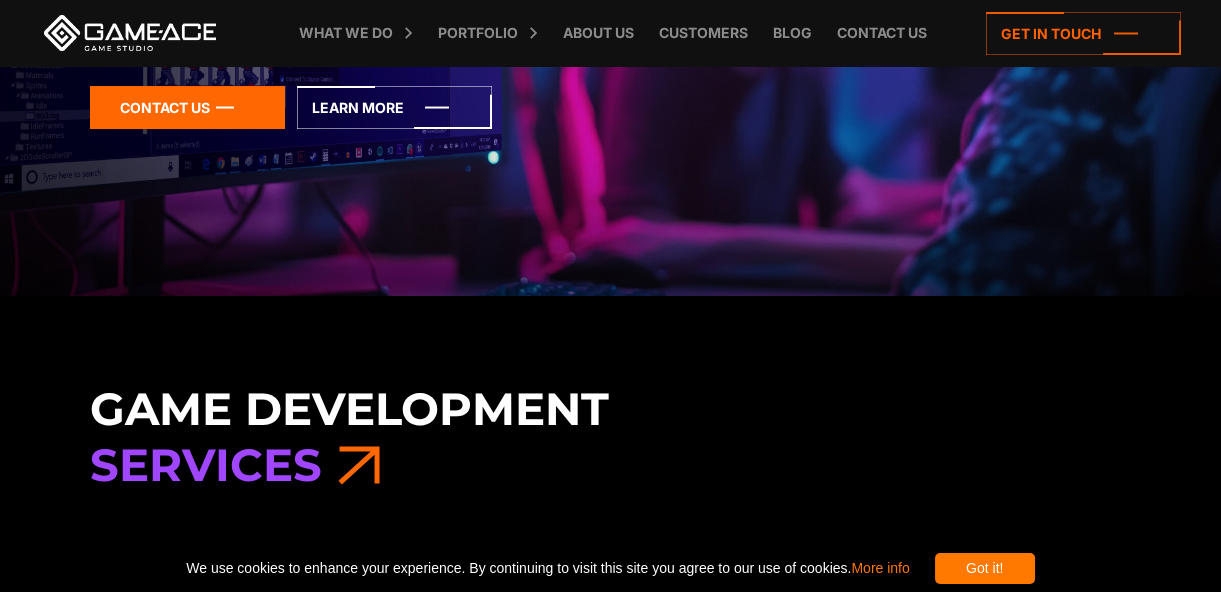 click 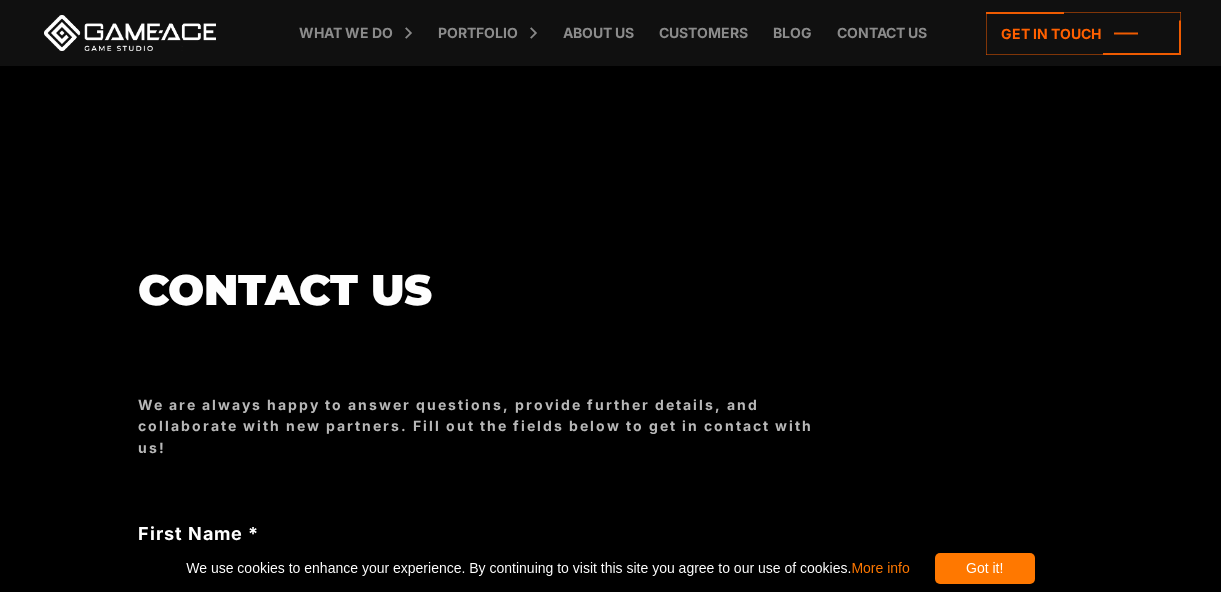 scroll, scrollTop: 0, scrollLeft: 0, axis: both 